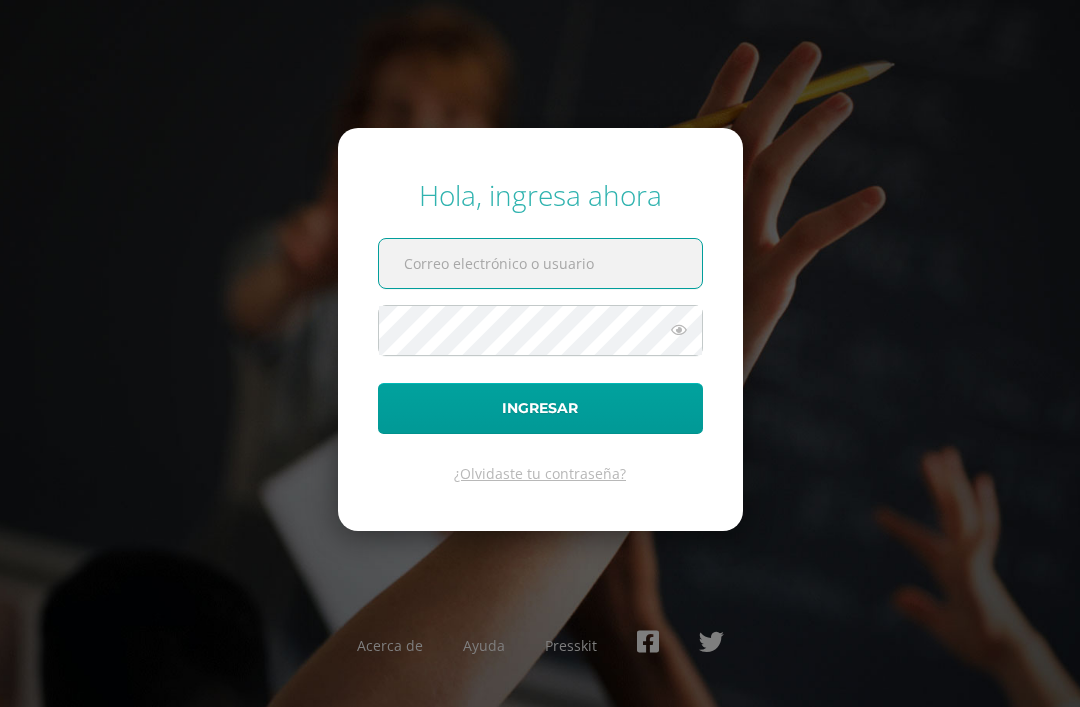scroll, scrollTop: 0, scrollLeft: 0, axis: both 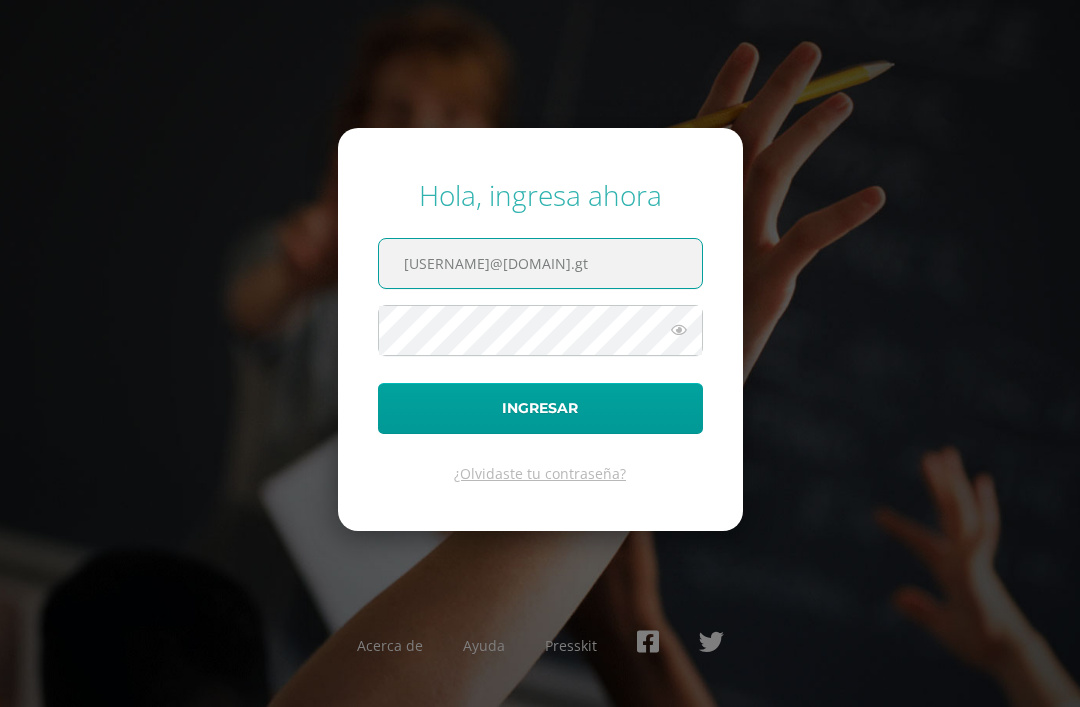 click on "Ingresar" at bounding box center [540, 408] 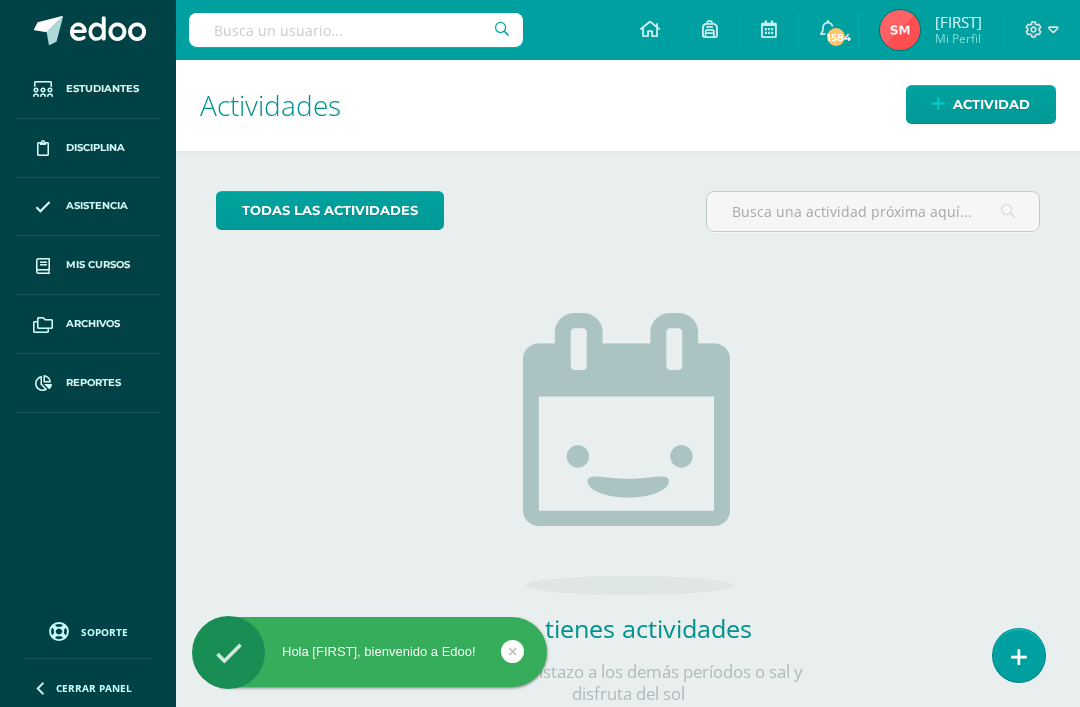 scroll, scrollTop: 0, scrollLeft: 0, axis: both 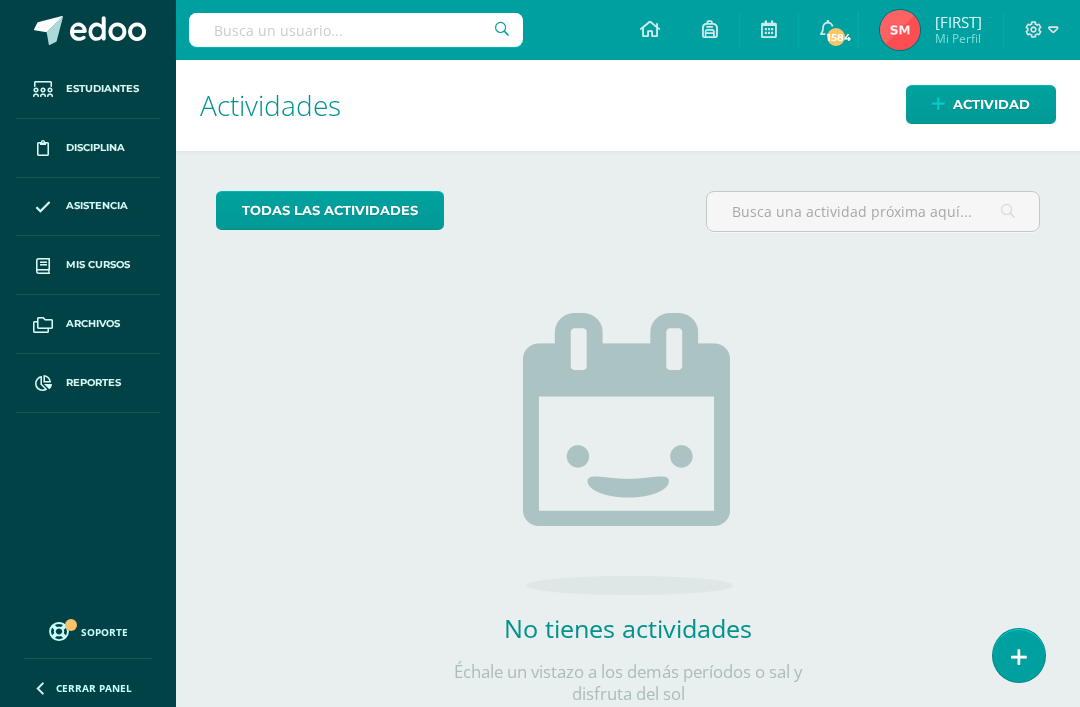 click at bounding box center (1019, 657) 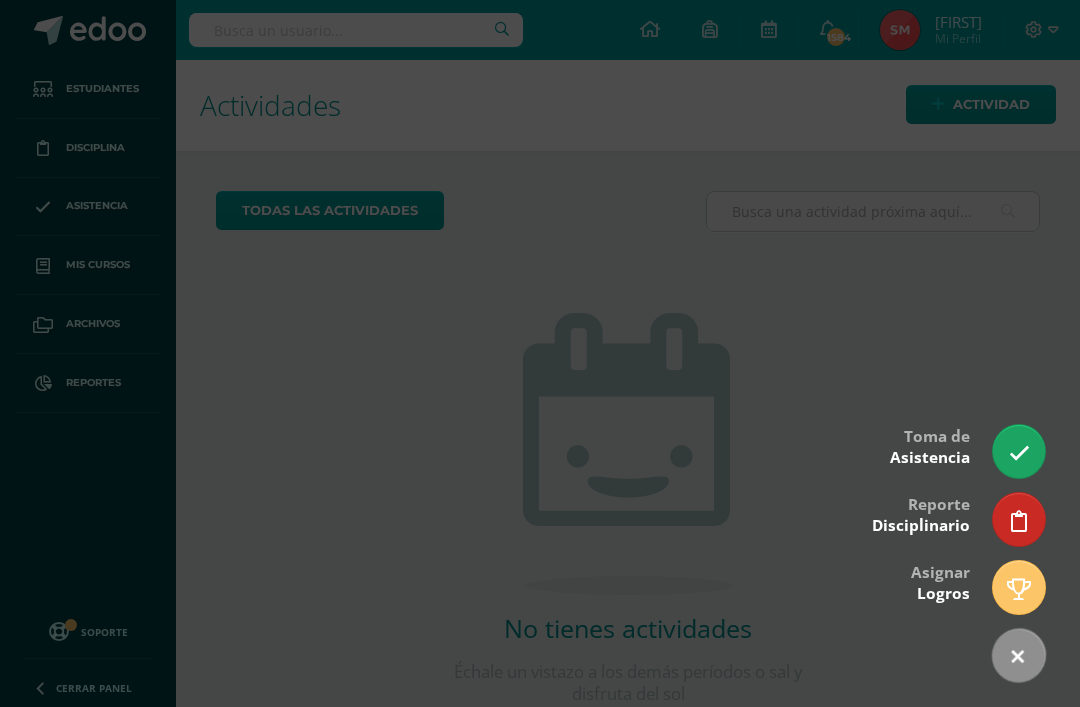 click at bounding box center [540, 353] 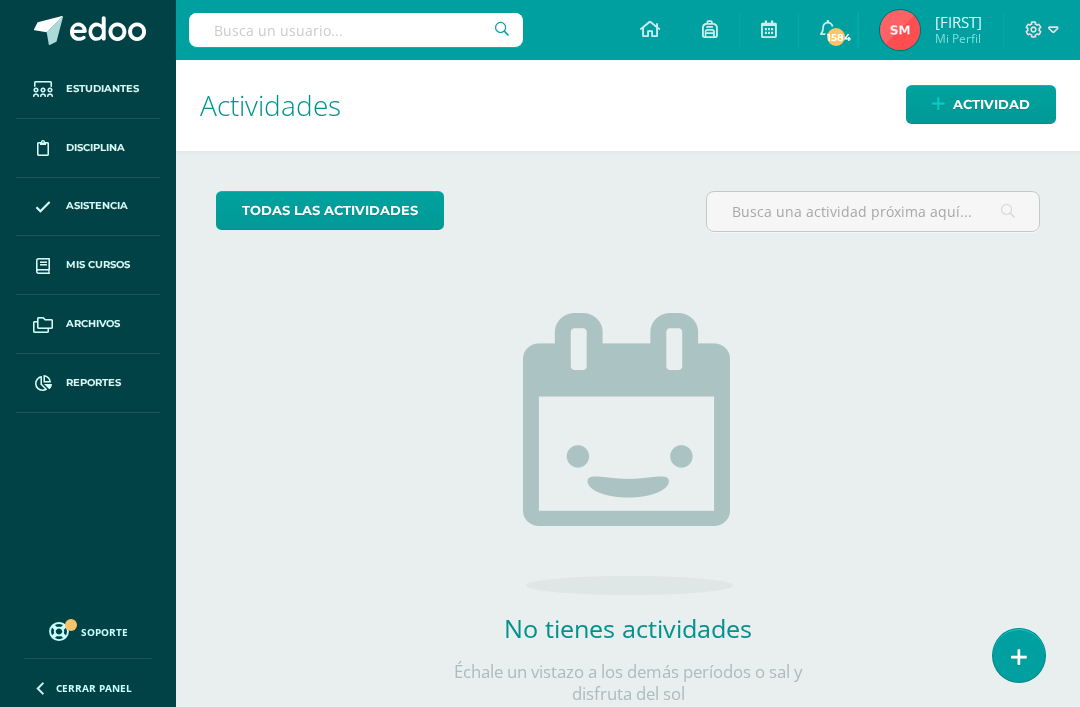 click at bounding box center [108, 31] 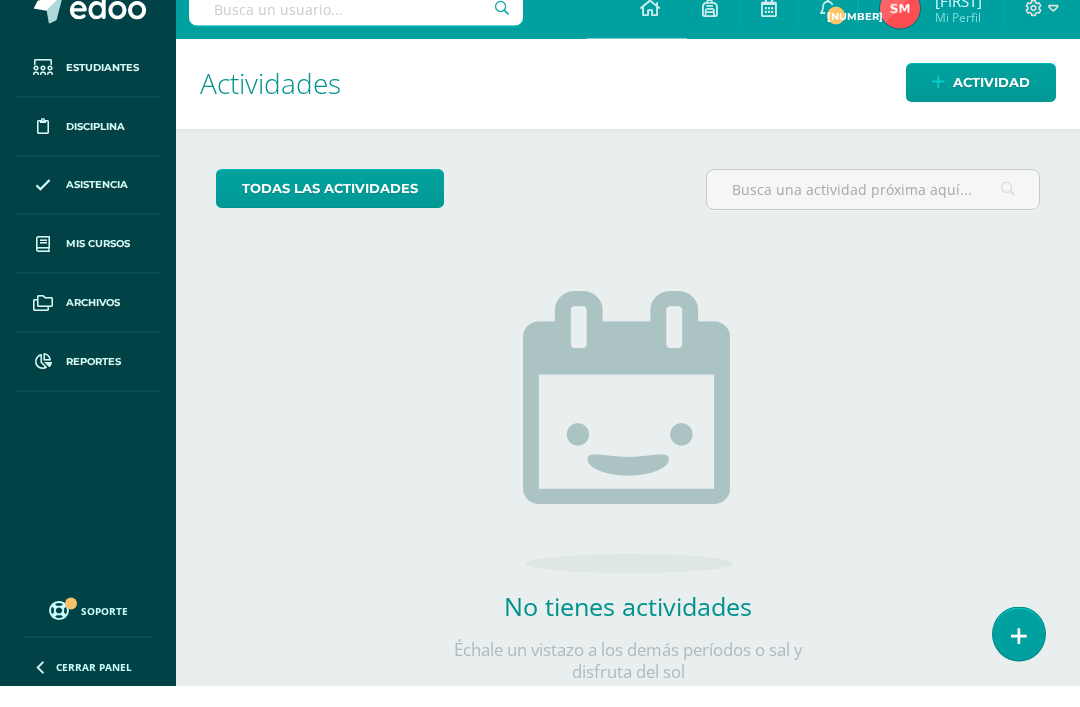 scroll, scrollTop: 0, scrollLeft: 0, axis: both 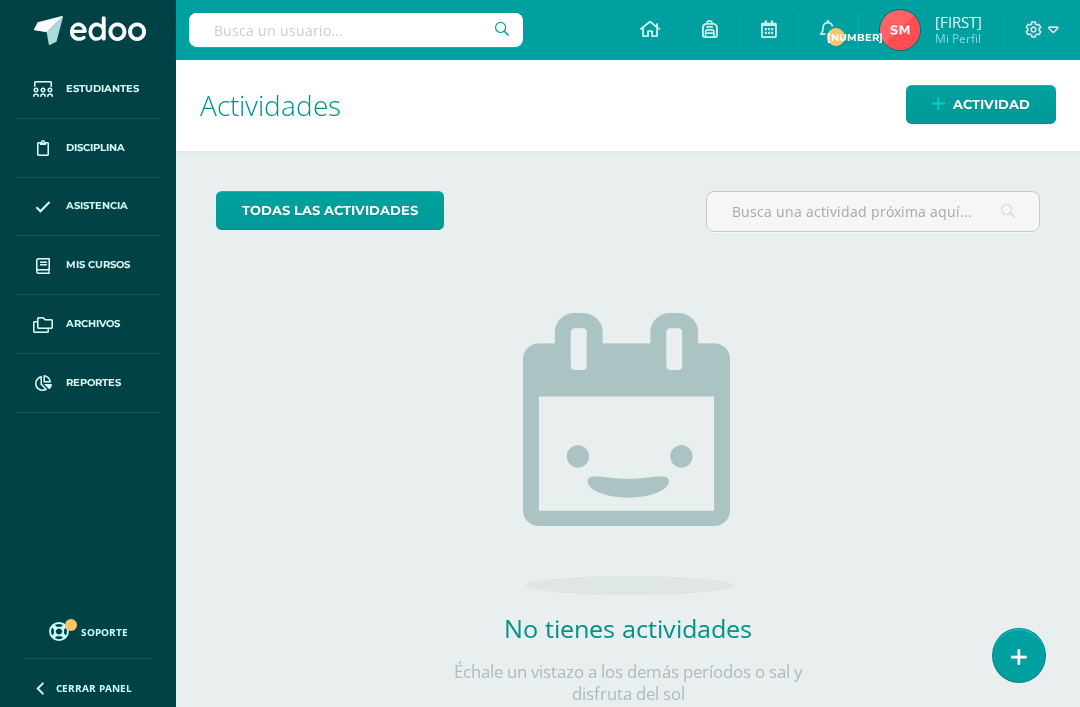 click at bounding box center [650, 29] 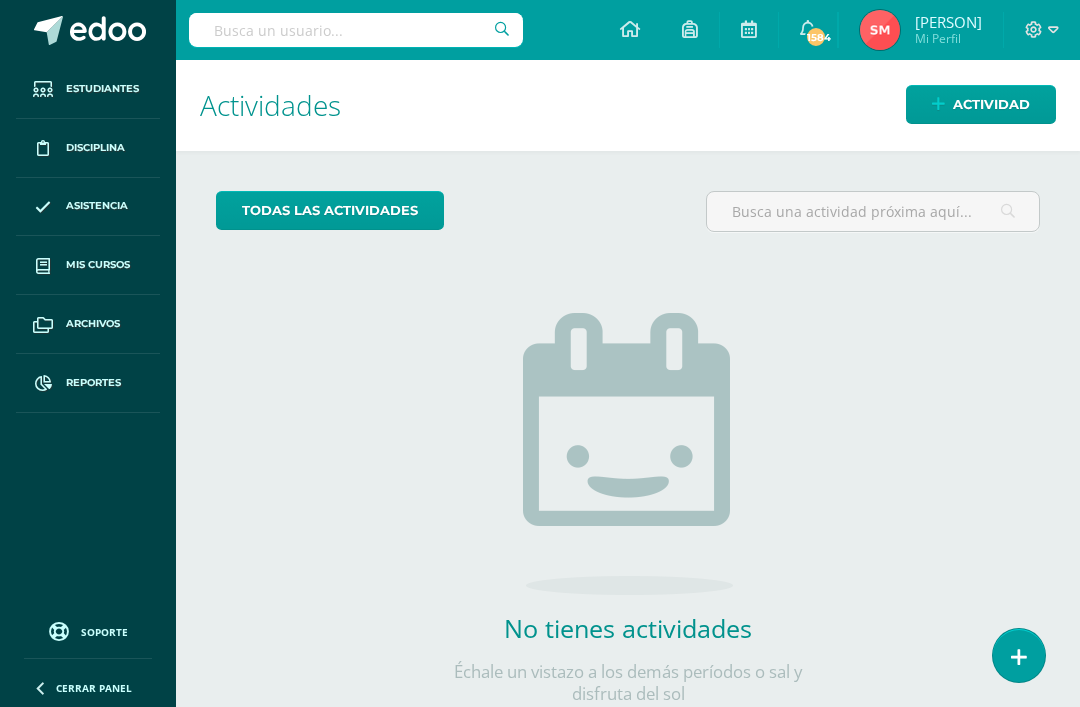 scroll, scrollTop: 0, scrollLeft: 0, axis: both 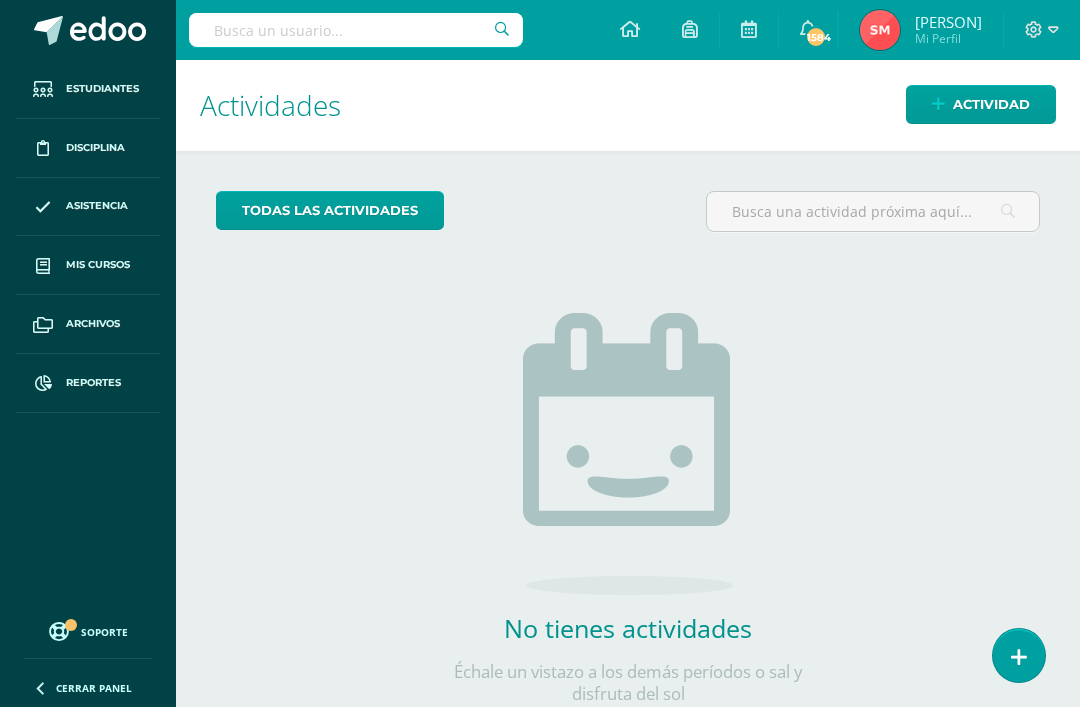 click on "Actividad" at bounding box center [991, 104] 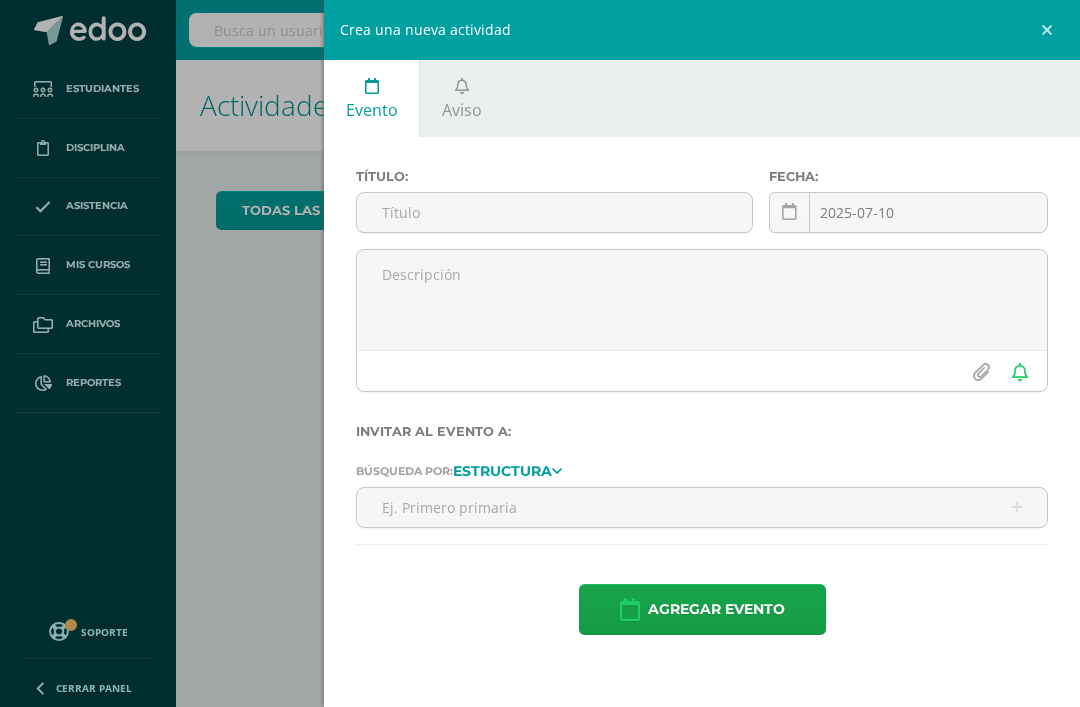 click on "Aviso" at bounding box center (461, 98) 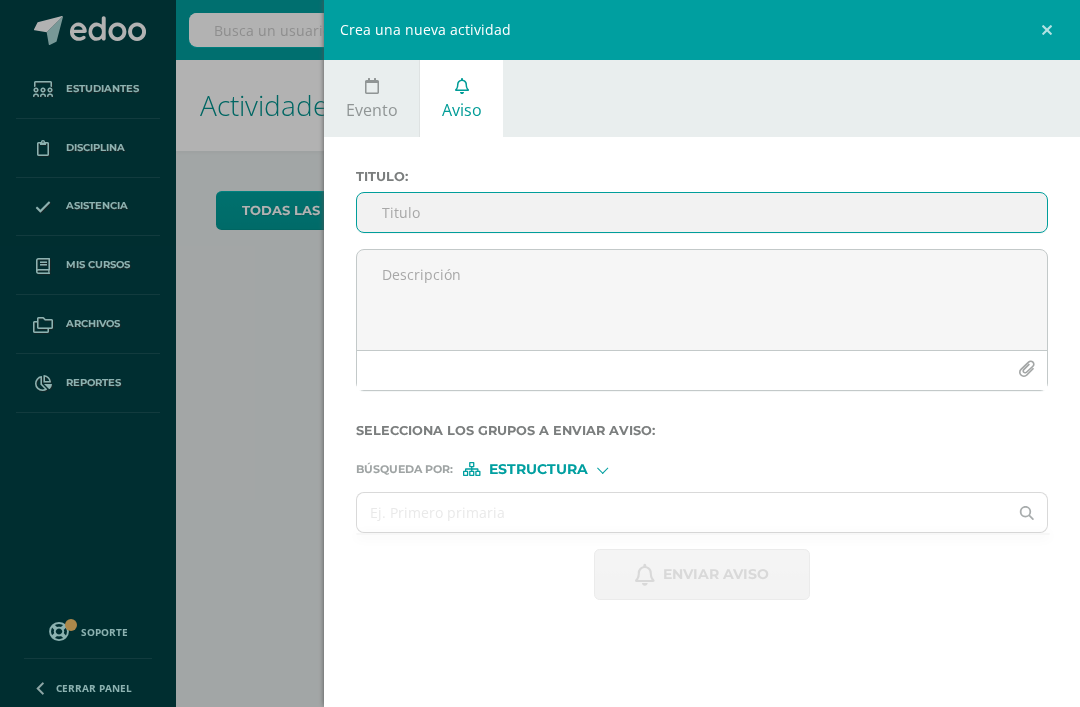 click on "Titulo :" at bounding box center (702, 212) 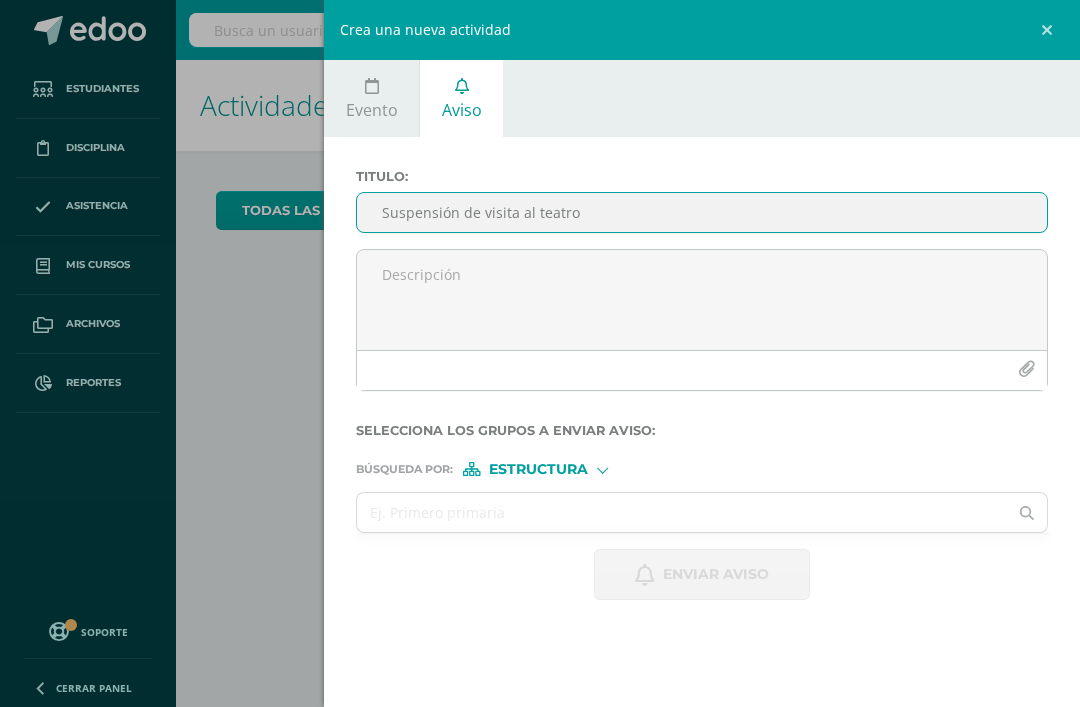 type on "Suspensión de visita al teatro" 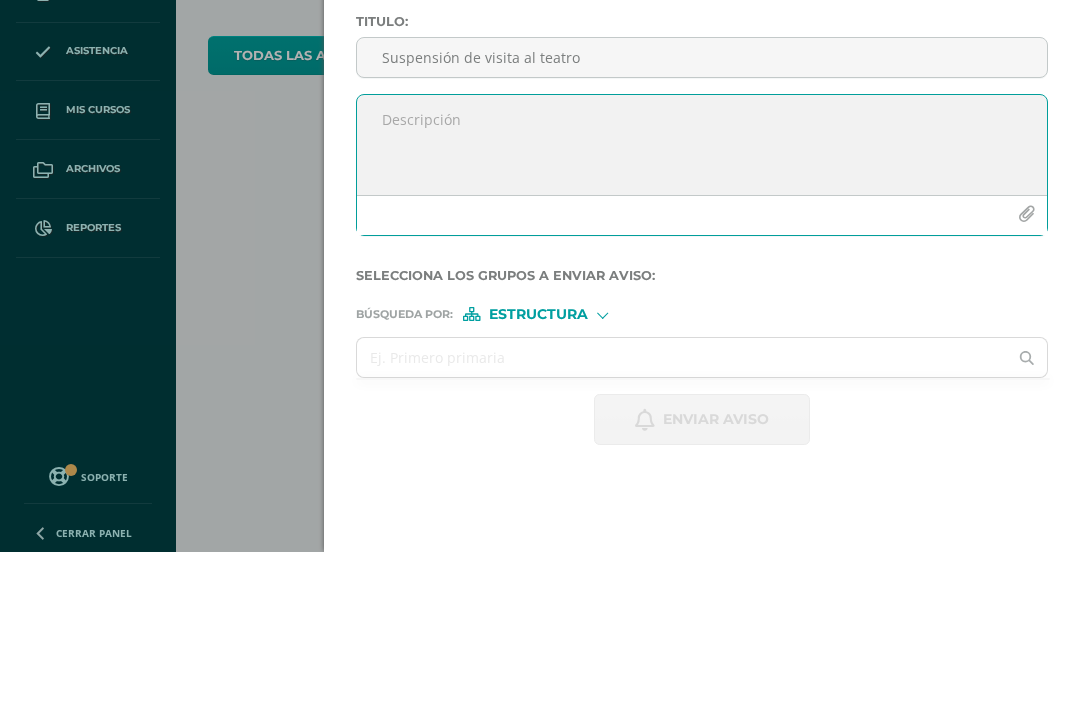 scroll, scrollTop: 67, scrollLeft: 8, axis: both 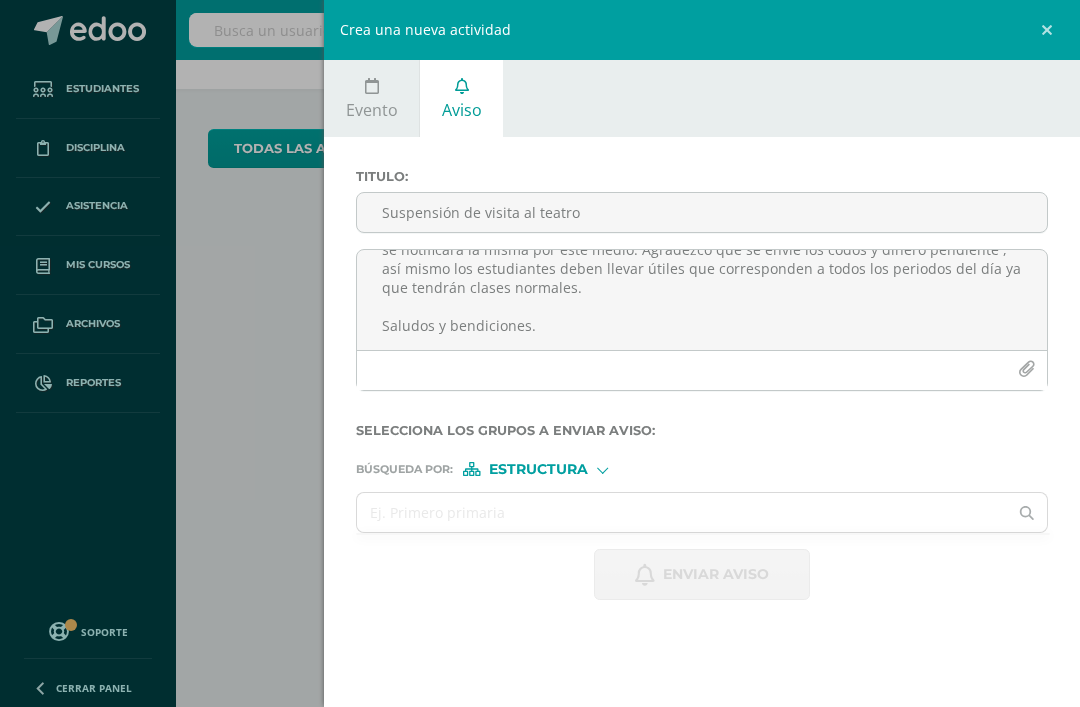 type on "Estimadas familias de bachillerato, bendiciones, bienestar y paz para cada hogar.
En resguardo de la seguridad  de nuestros estudiantes, la visita al teatro del jueves [DATE] queda suspendida hasta nuevo aviso, se programará nueva fecha con la compañía de teatro y se notificará la misma por este medio. Agradezco que se envíe los codos y dinero pendiente , así mismo los estudiantes deben llevar útiles que corresponden a todos los periodos del día ya que tendrán clases normales.
Saludos y bendiciones." 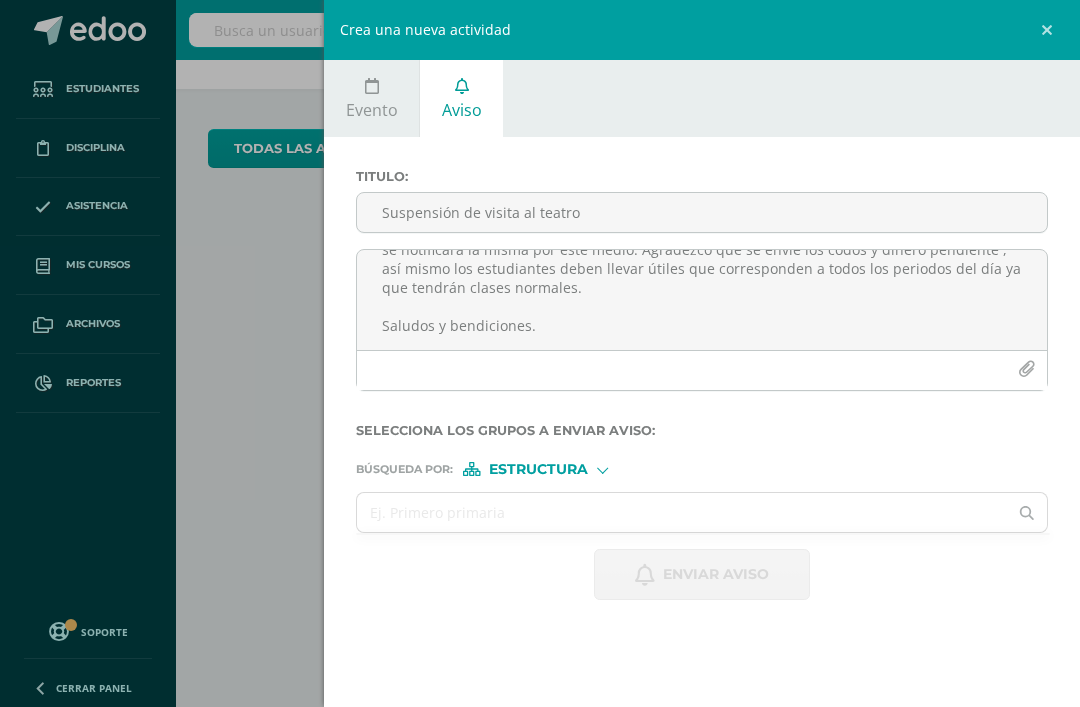click at bounding box center [682, 512] 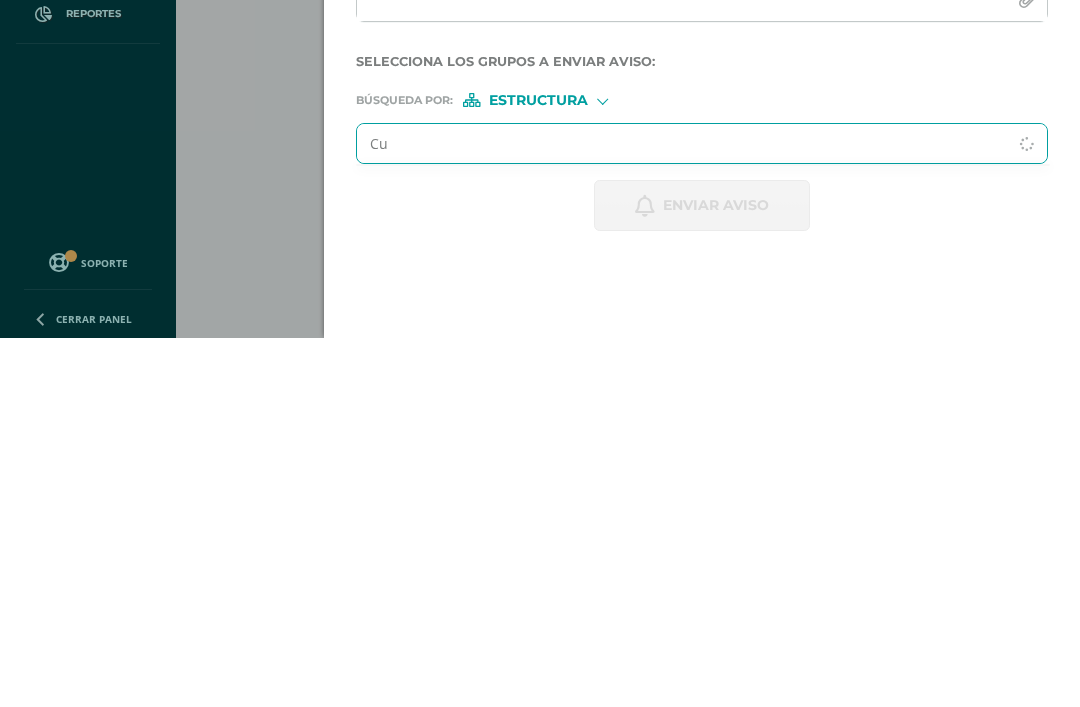 type on "Cua" 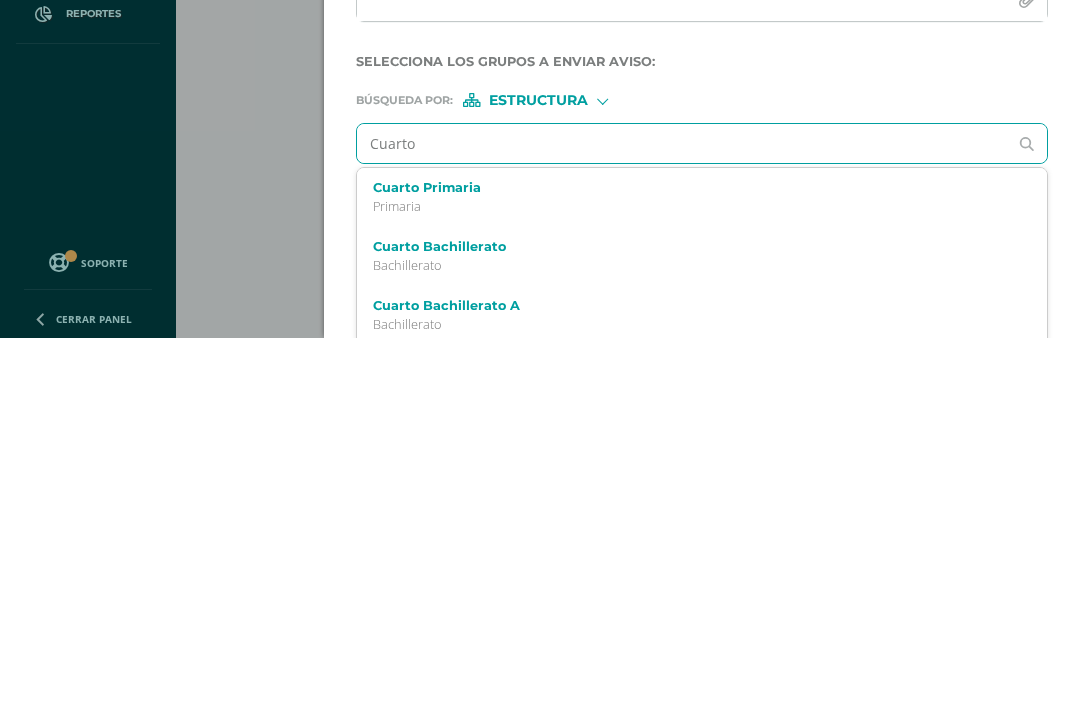 click on "Cuarto [LEVEL] [LEVEL]" at bounding box center (687, 625) 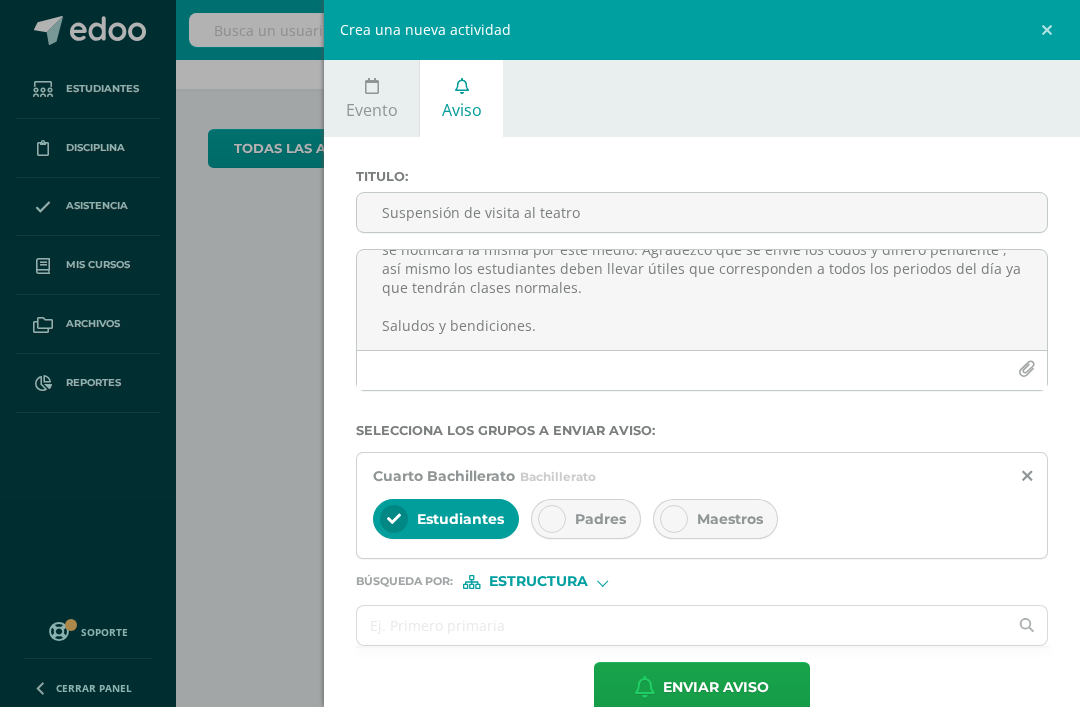 click at bounding box center [394, 519] 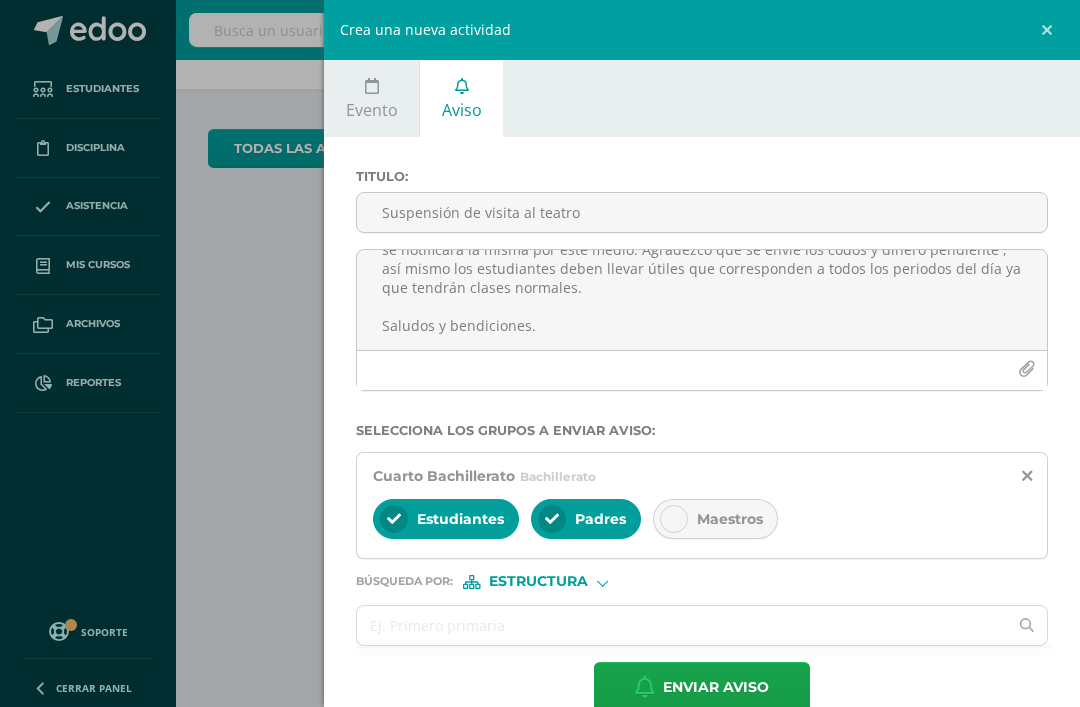click at bounding box center [394, 519] 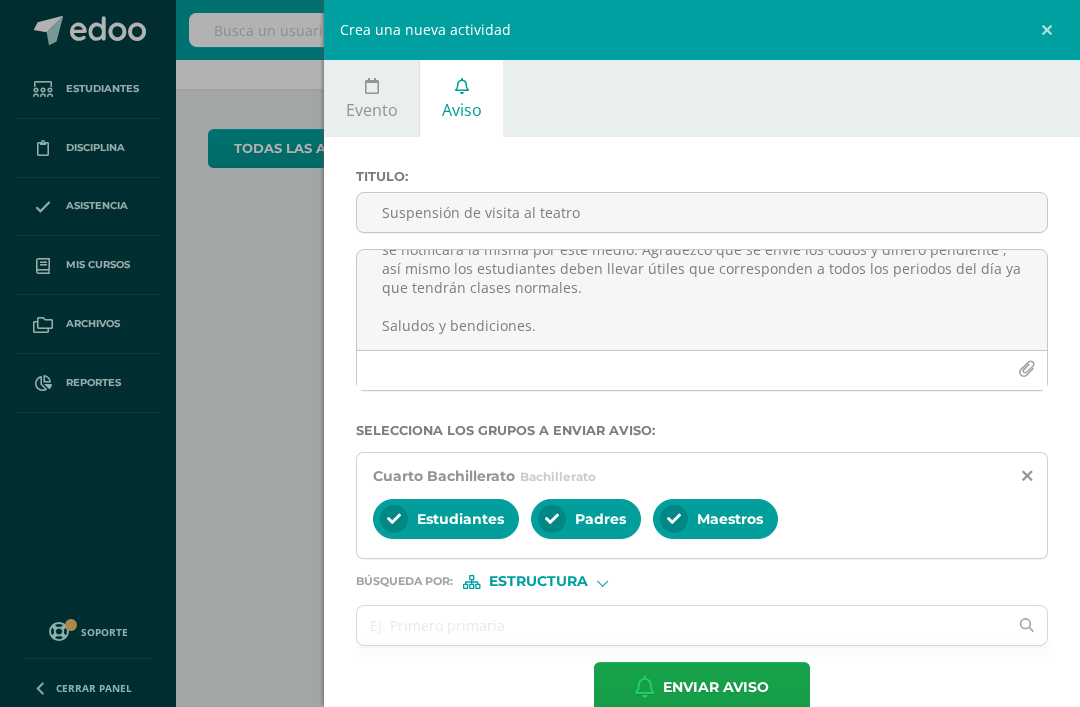 click at bounding box center [682, 625] 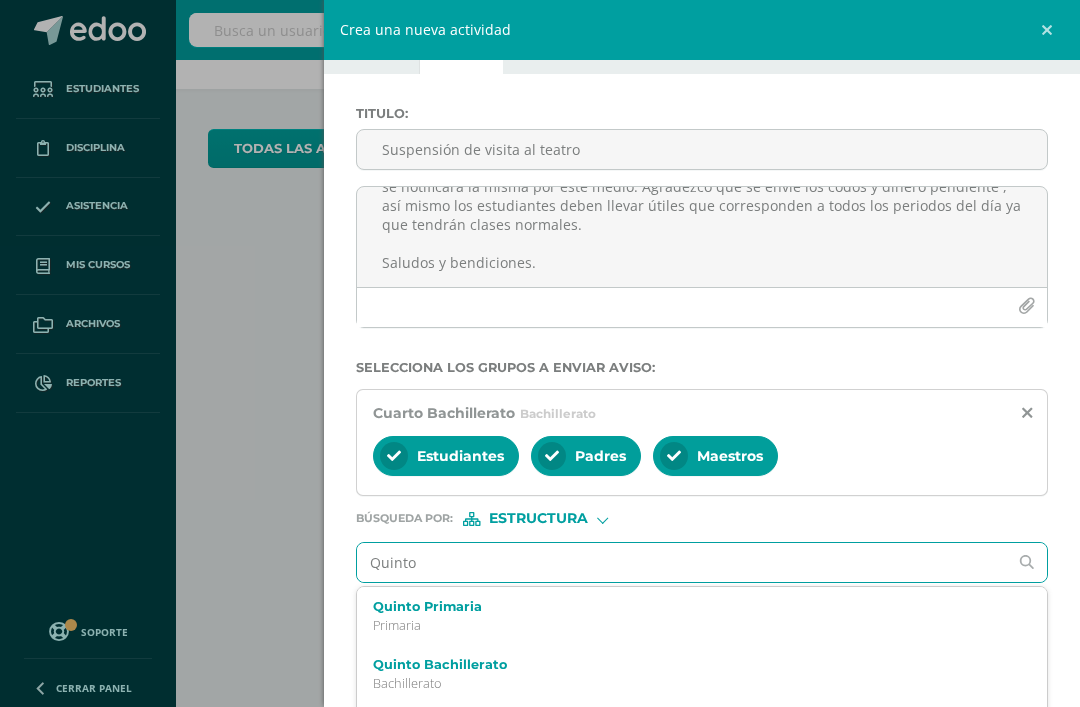 scroll, scrollTop: 62, scrollLeft: 0, axis: vertical 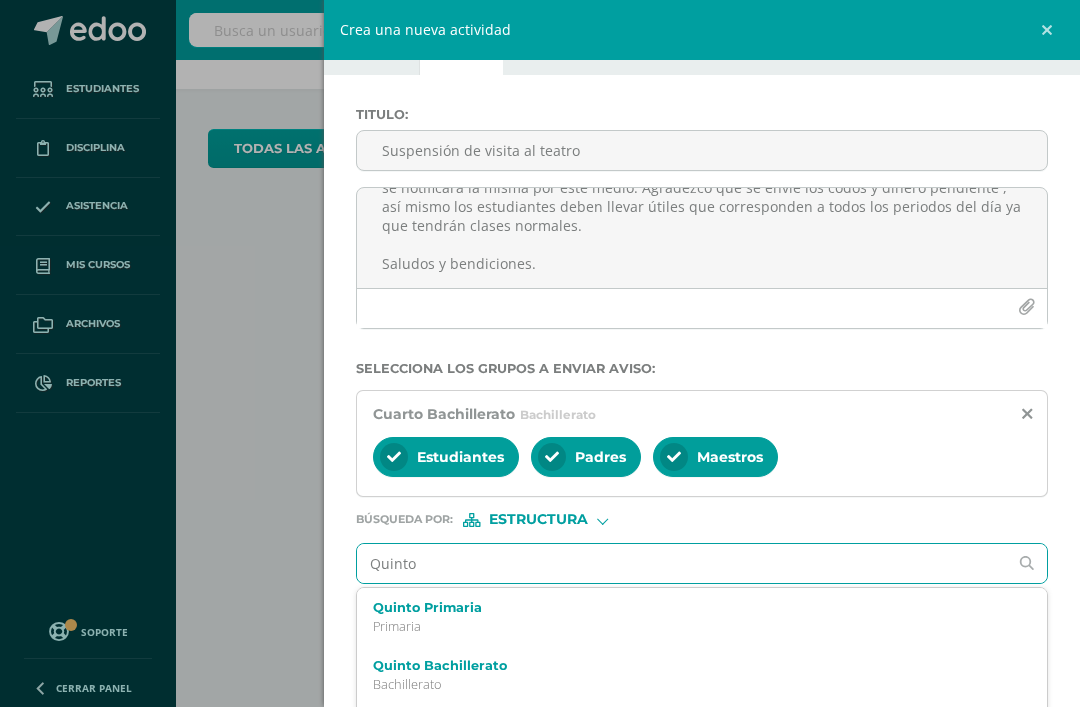 click on "Bachillerato" at bounding box center (687, 684) 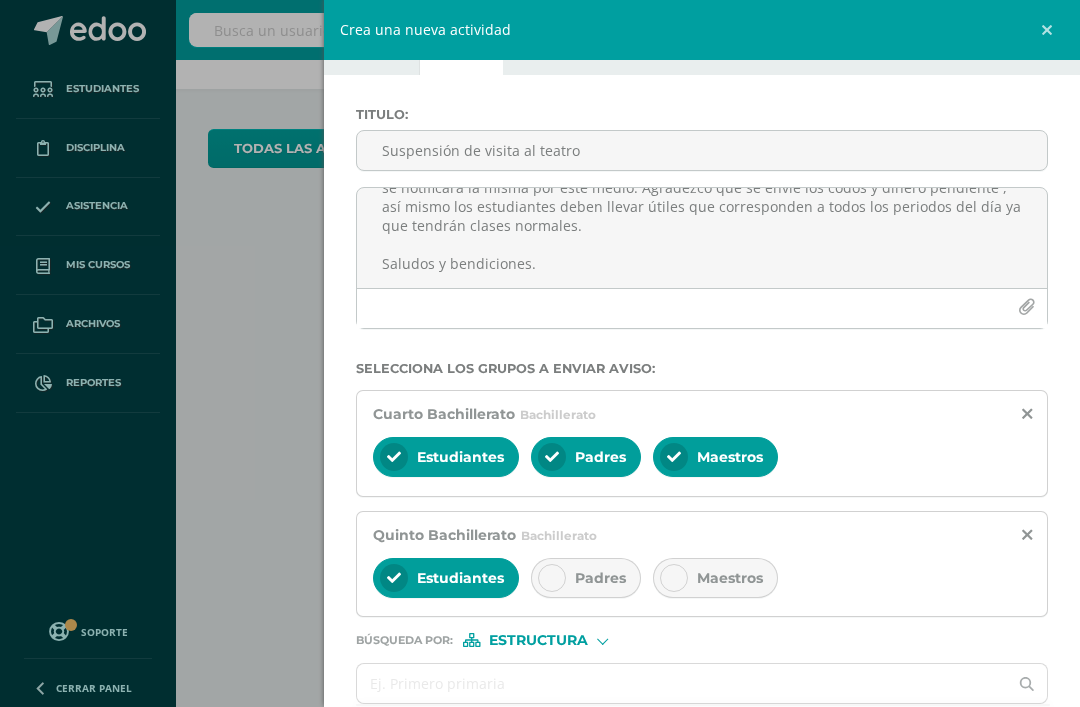 click at bounding box center [394, 457] 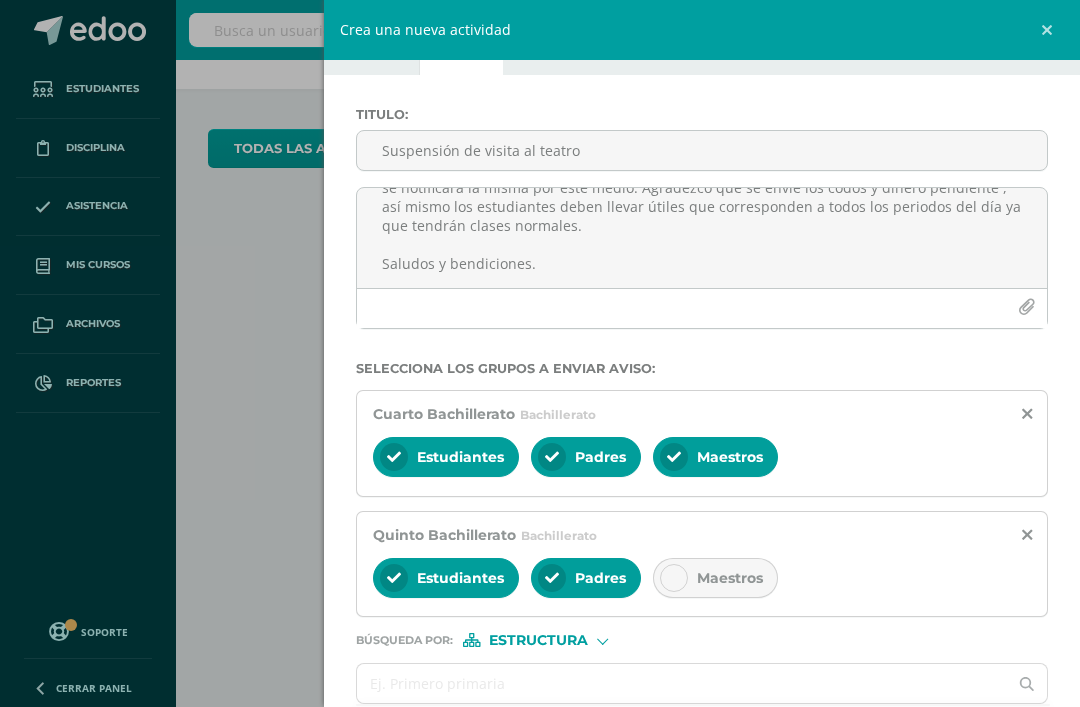click at bounding box center [394, 457] 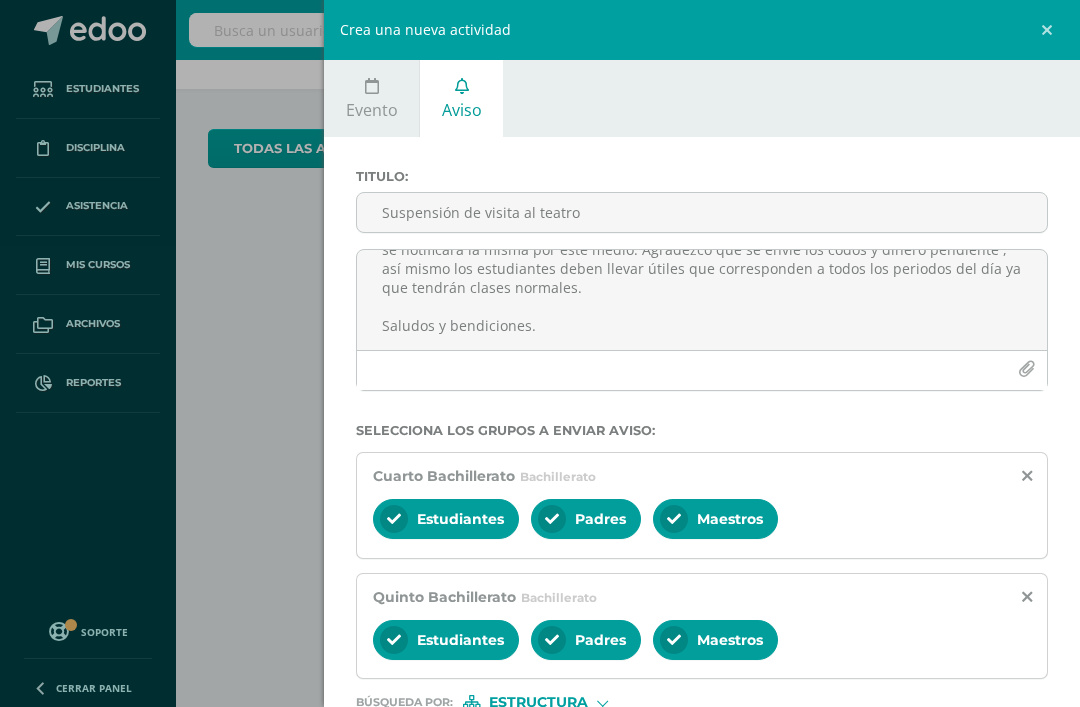 scroll, scrollTop: 0, scrollLeft: 0, axis: both 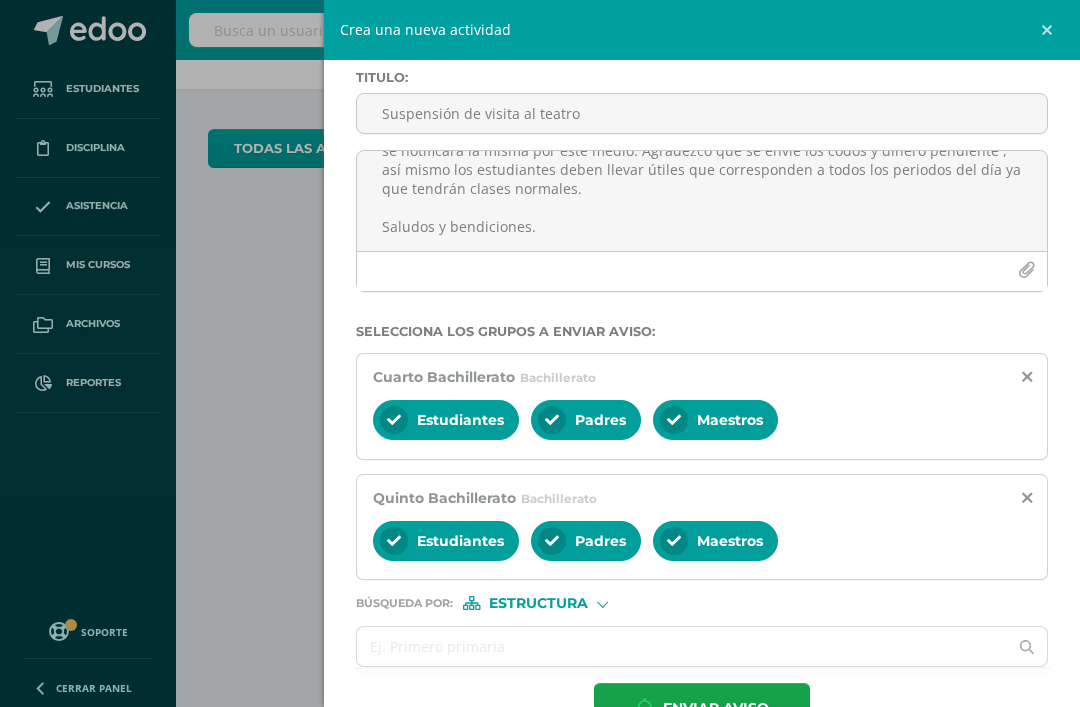 click on "Enviar aviso" at bounding box center [716, 708] 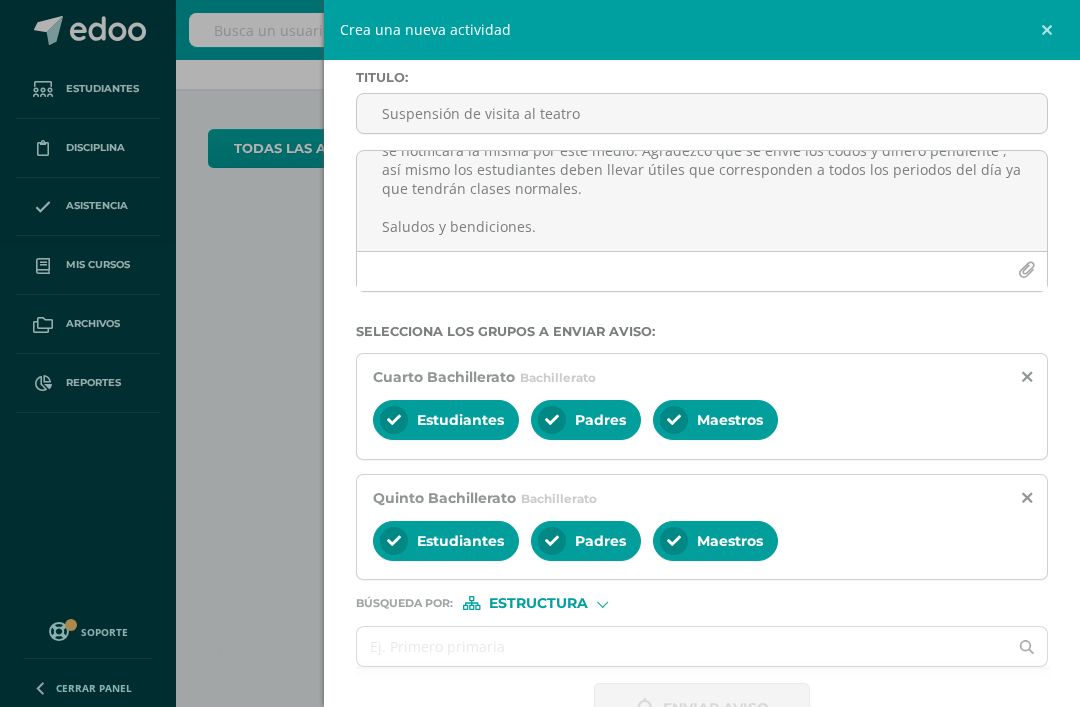 scroll, scrollTop: 0, scrollLeft: 0, axis: both 